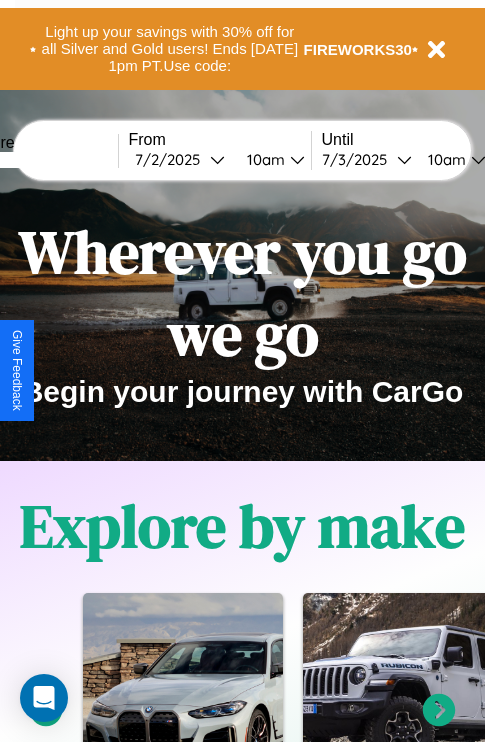 scroll, scrollTop: 0, scrollLeft: 0, axis: both 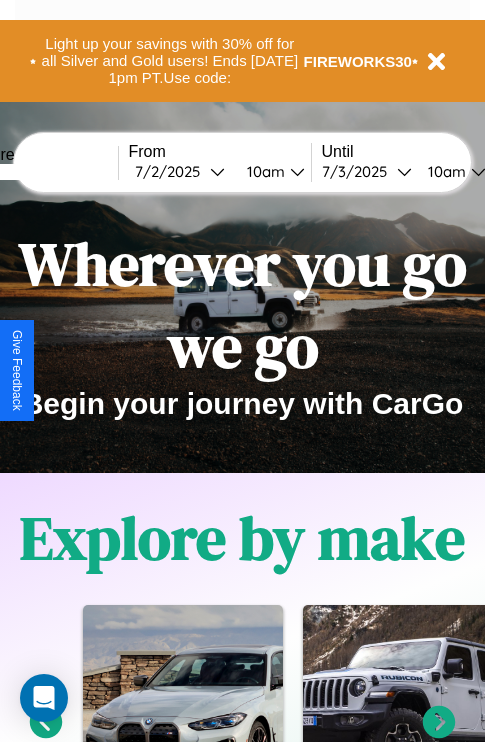click at bounding box center (43, 172) 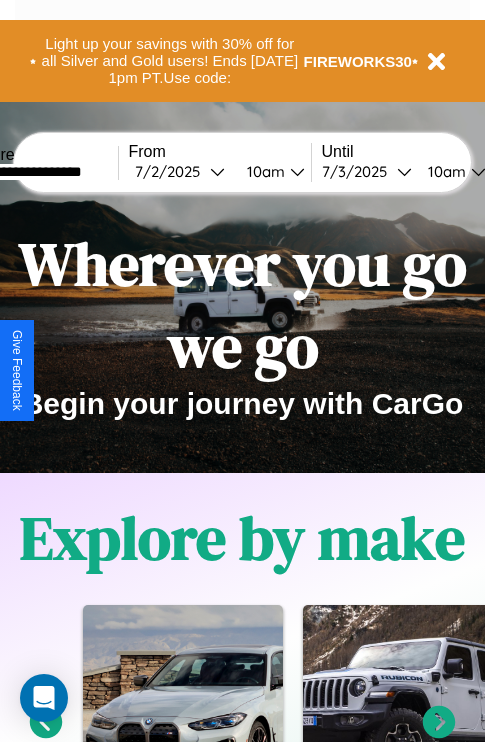 type on "**********" 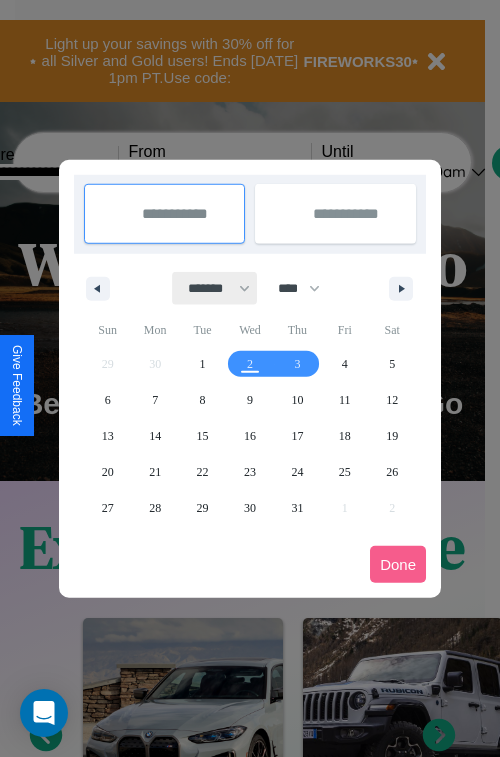 click on "******* ******** ***** ***** *** **** **** ****** ********* ******* ******** ********" at bounding box center (215, 288) 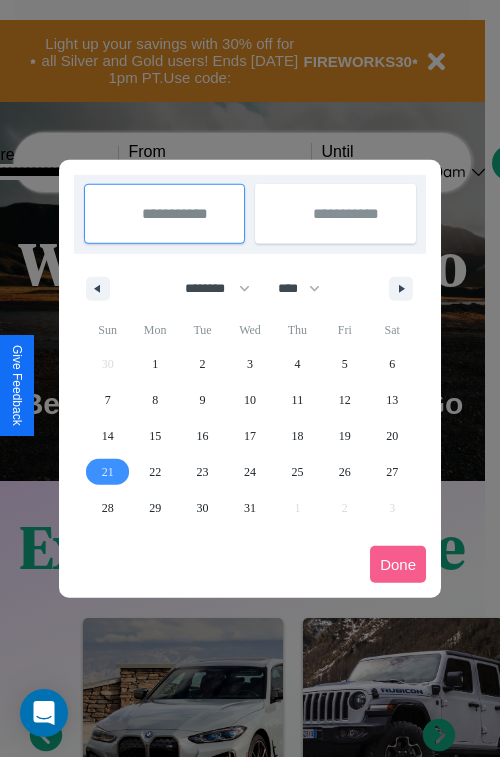 click on "21" at bounding box center (108, 472) 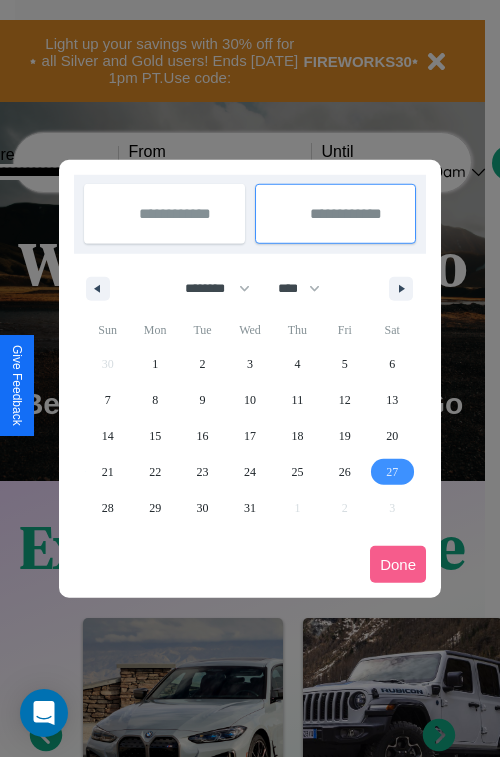 click on "27" at bounding box center [392, 472] 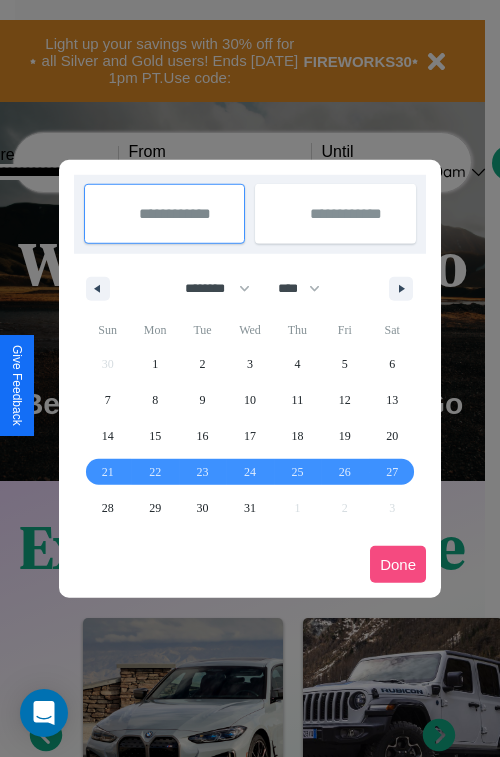 click on "Done" at bounding box center [398, 564] 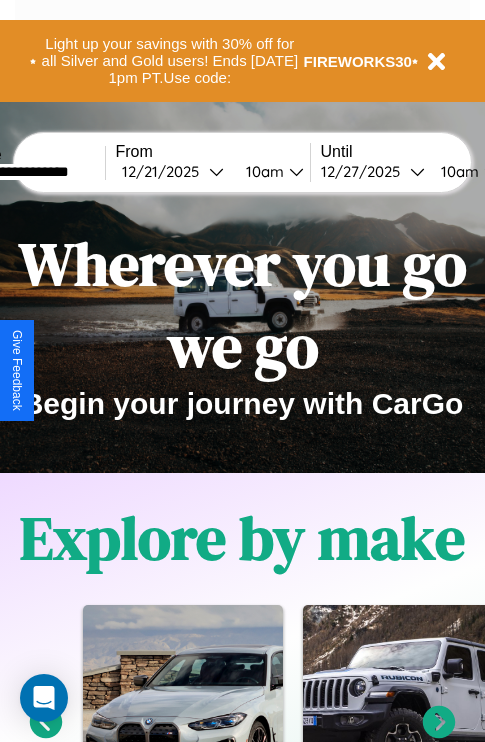 scroll, scrollTop: 0, scrollLeft: 81, axis: horizontal 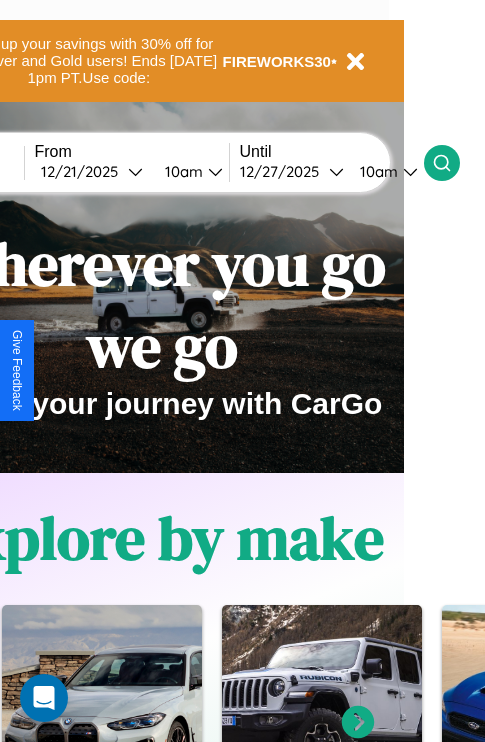 click 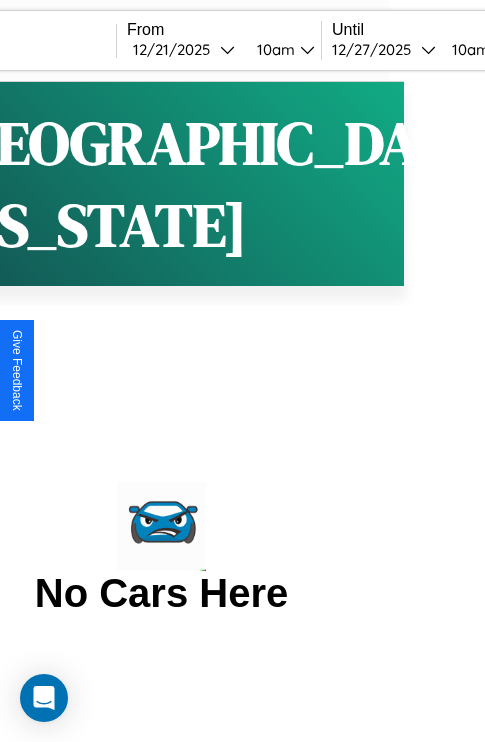 scroll, scrollTop: 0, scrollLeft: 0, axis: both 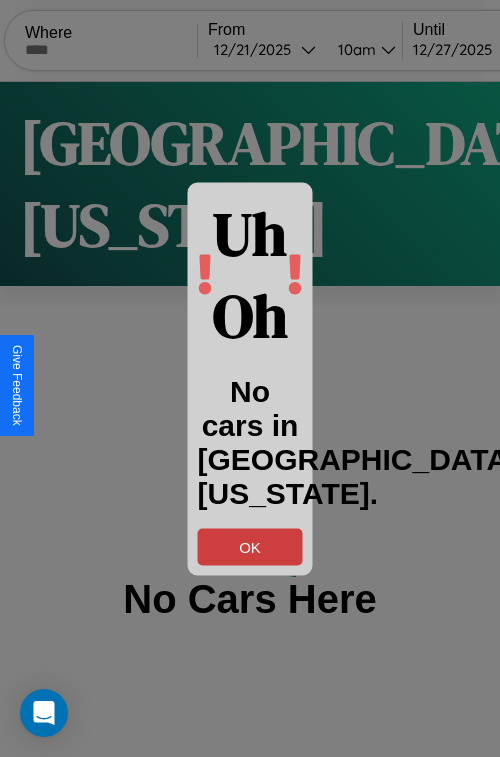 click on "OK" at bounding box center (250, 546) 